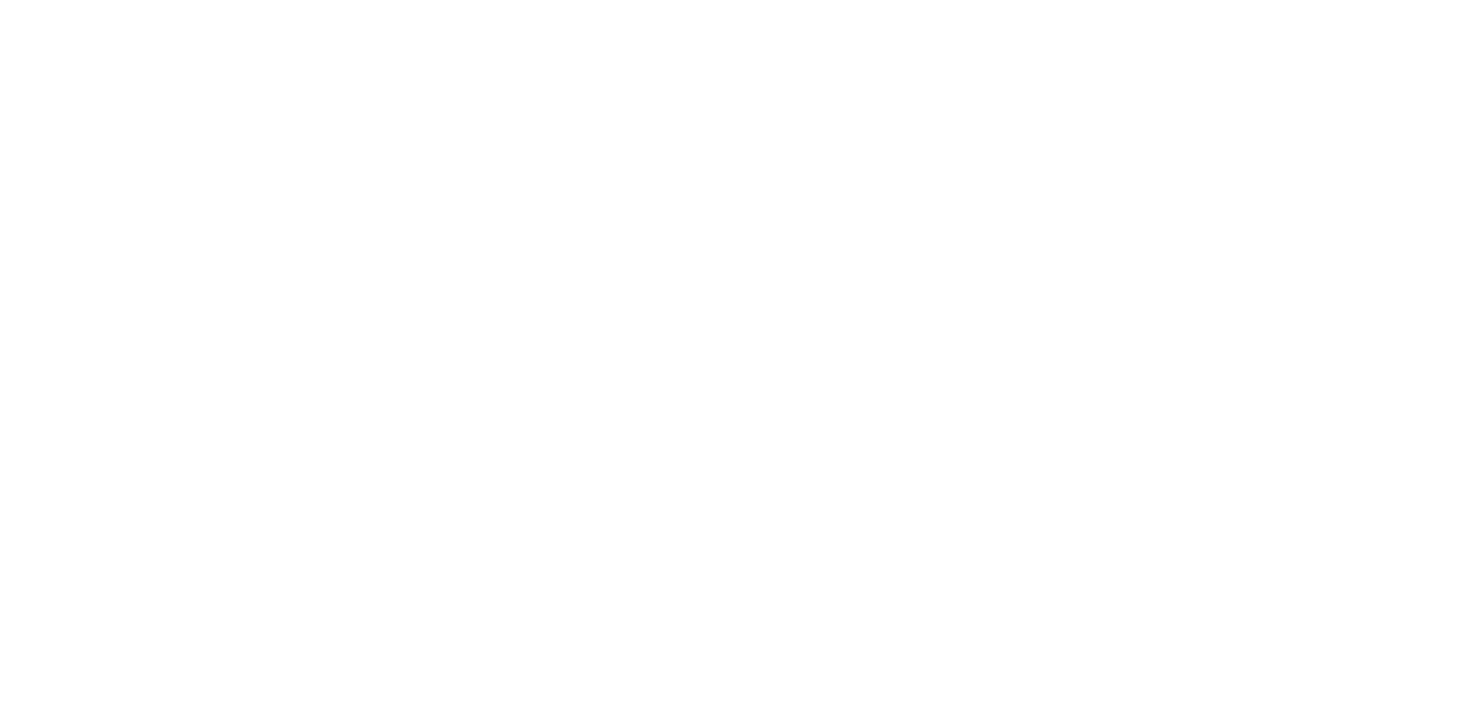 scroll, scrollTop: 0, scrollLeft: 0, axis: both 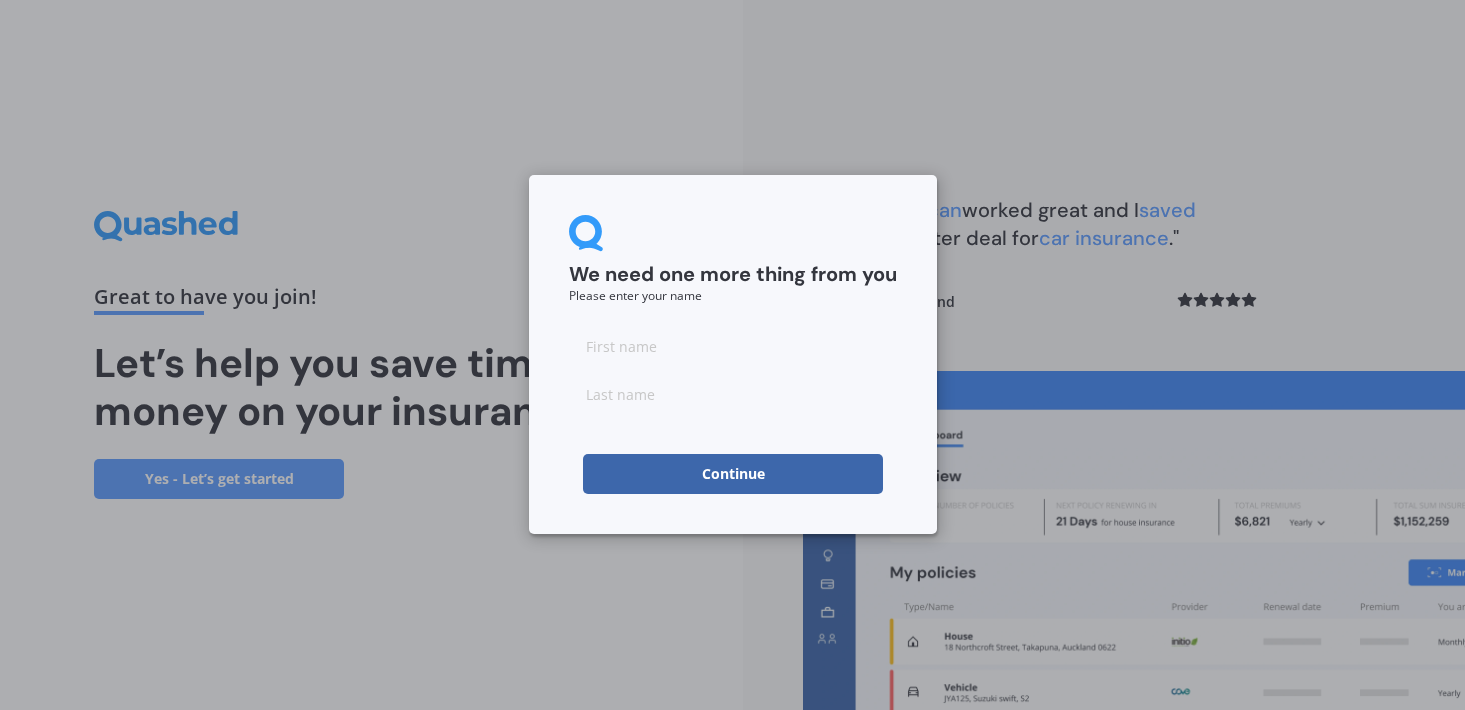 click at bounding box center (733, 346) 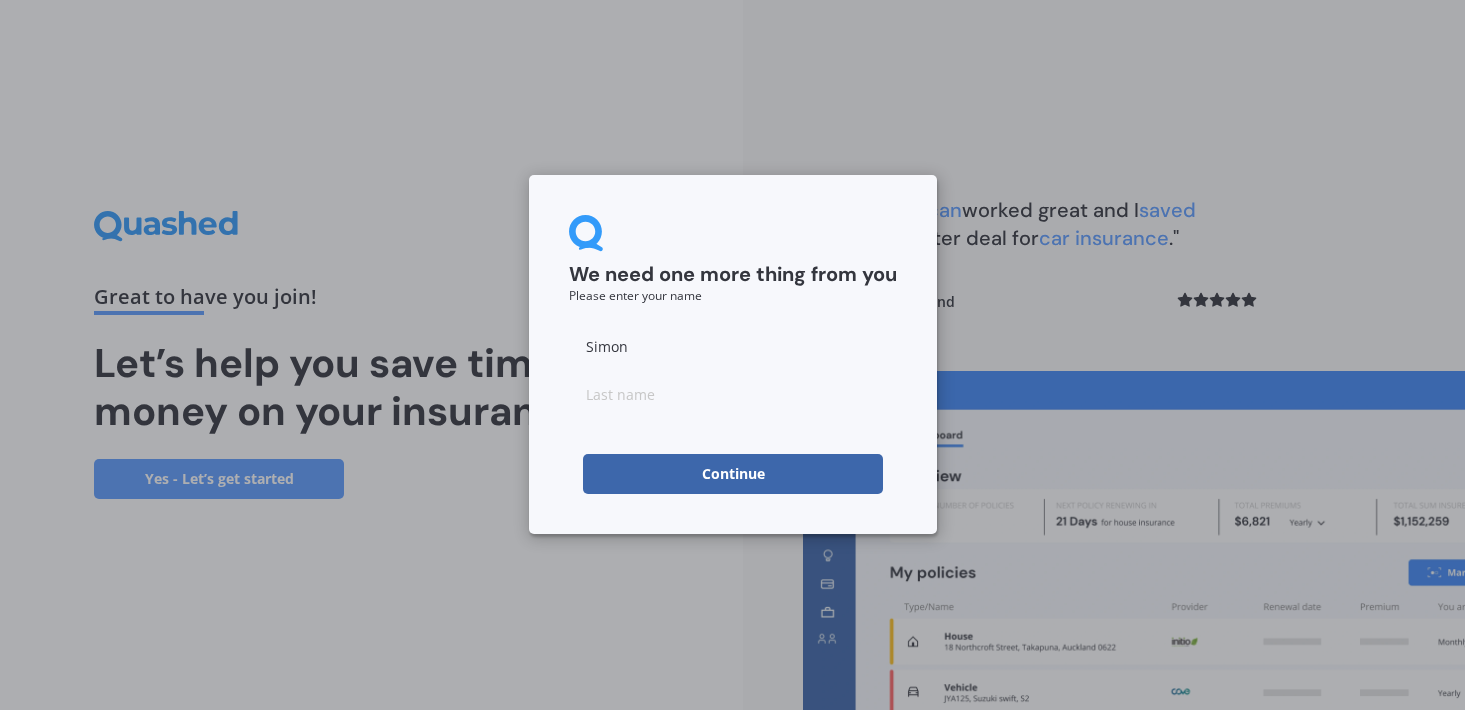 click at bounding box center [733, 394] 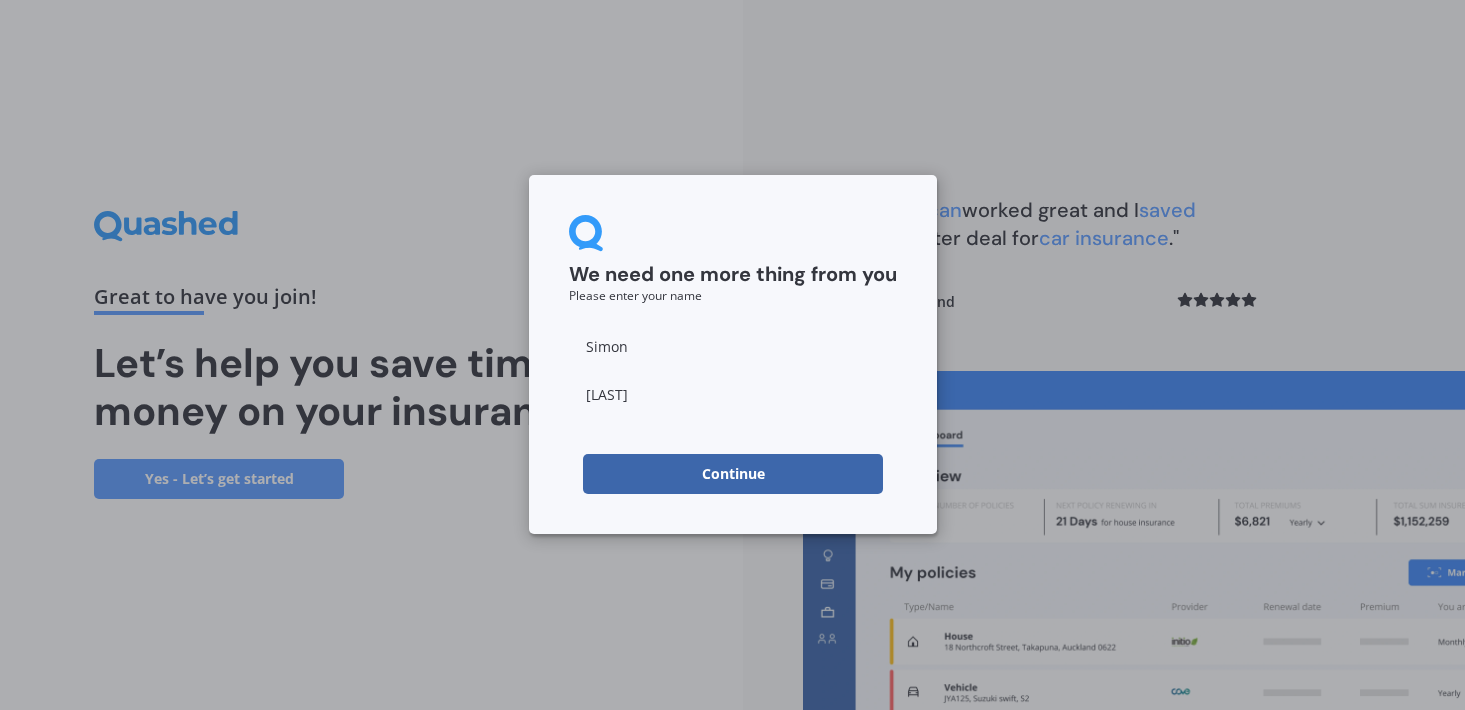 click on "Continue" at bounding box center [733, 474] 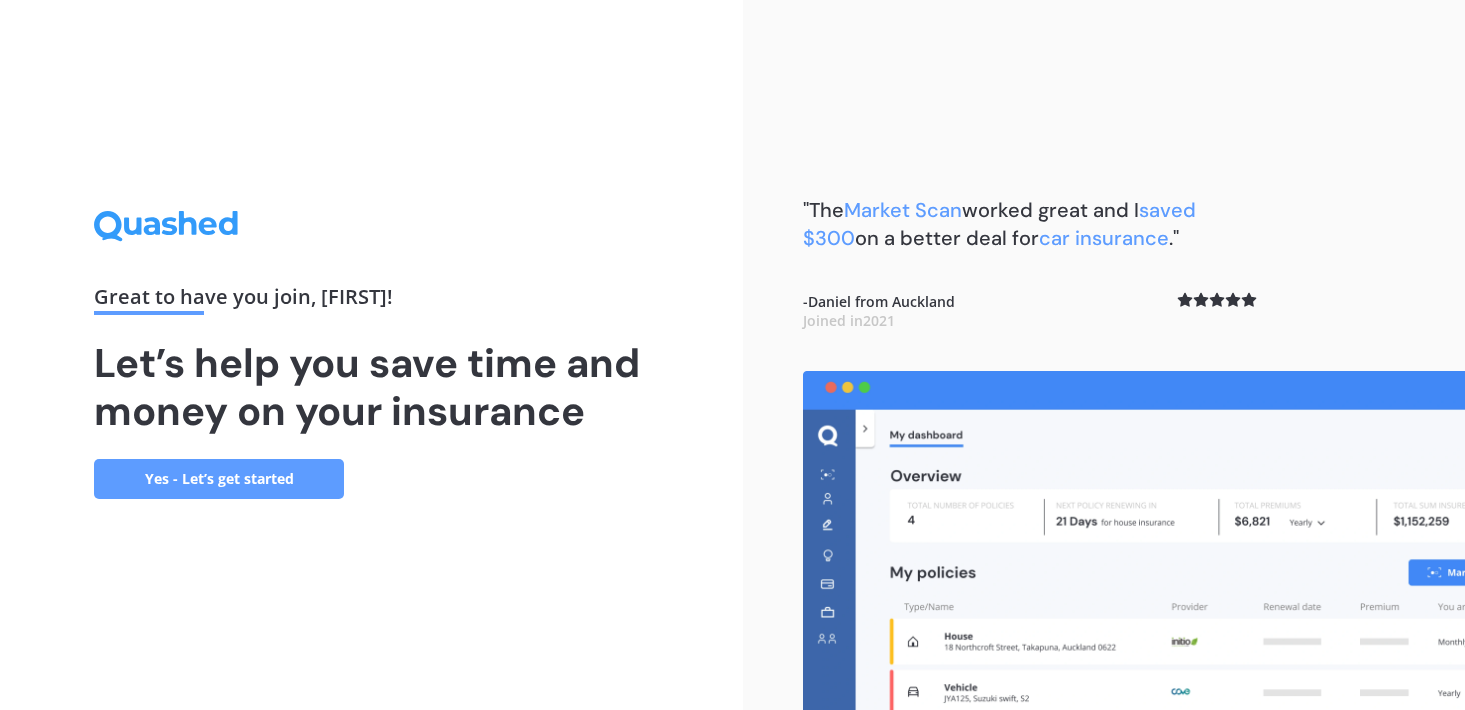 click on "Yes - Let’s get started" at bounding box center (219, 479) 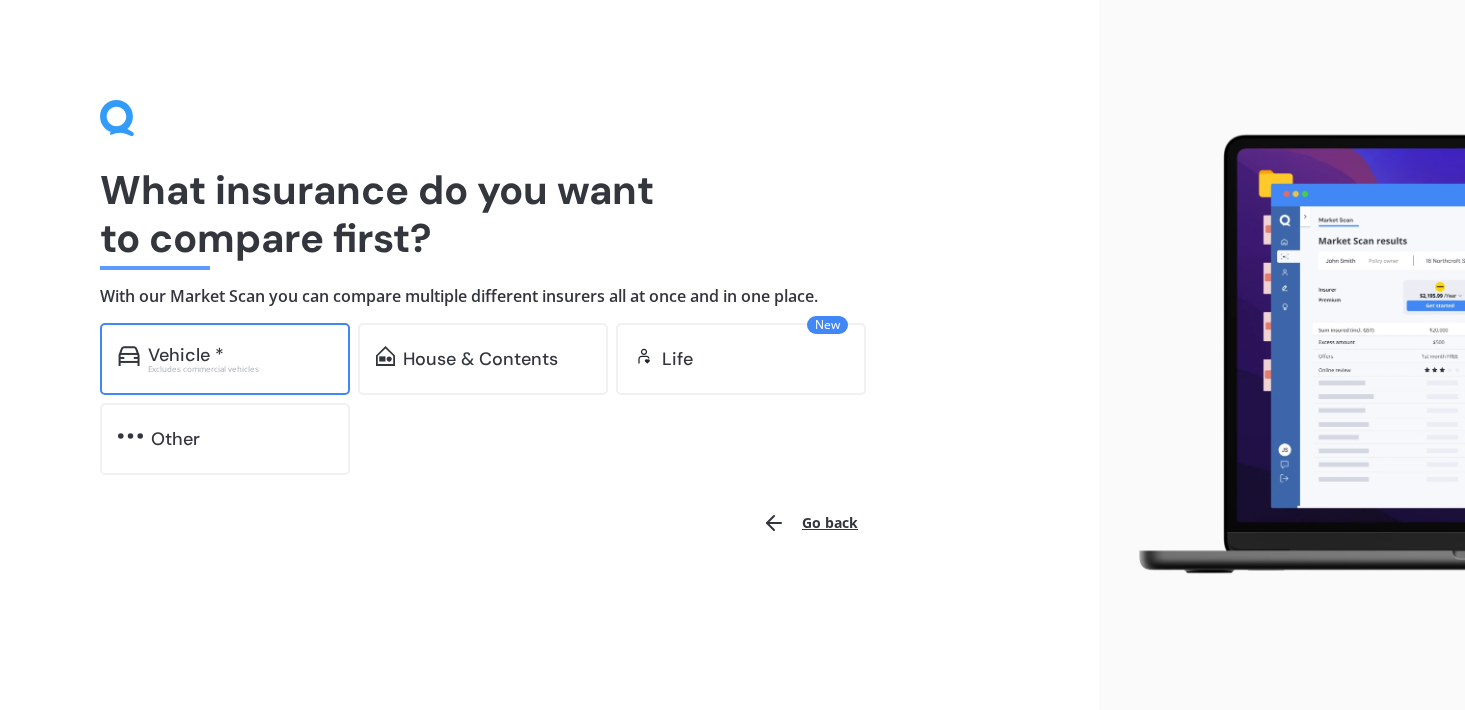 click on "Vehicle *" at bounding box center (186, 355) 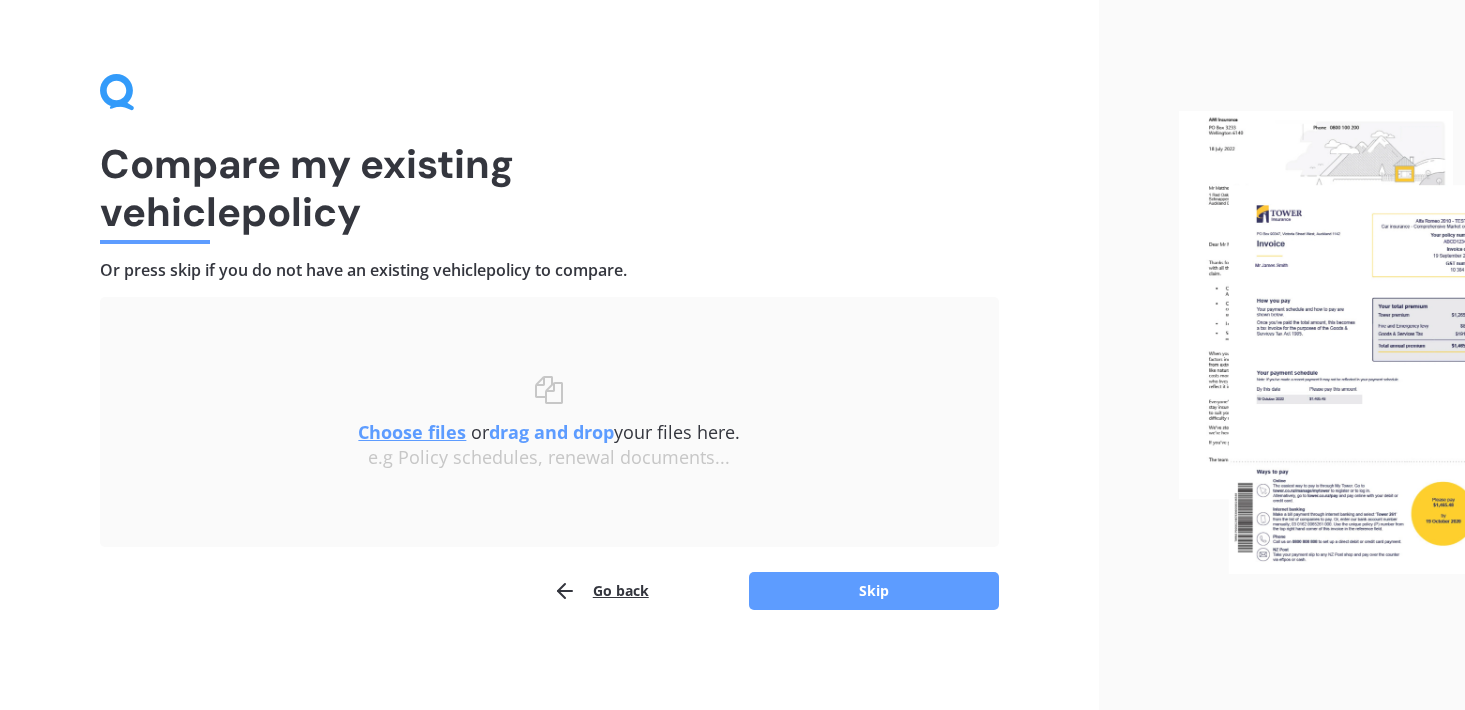scroll, scrollTop: 0, scrollLeft: 0, axis: both 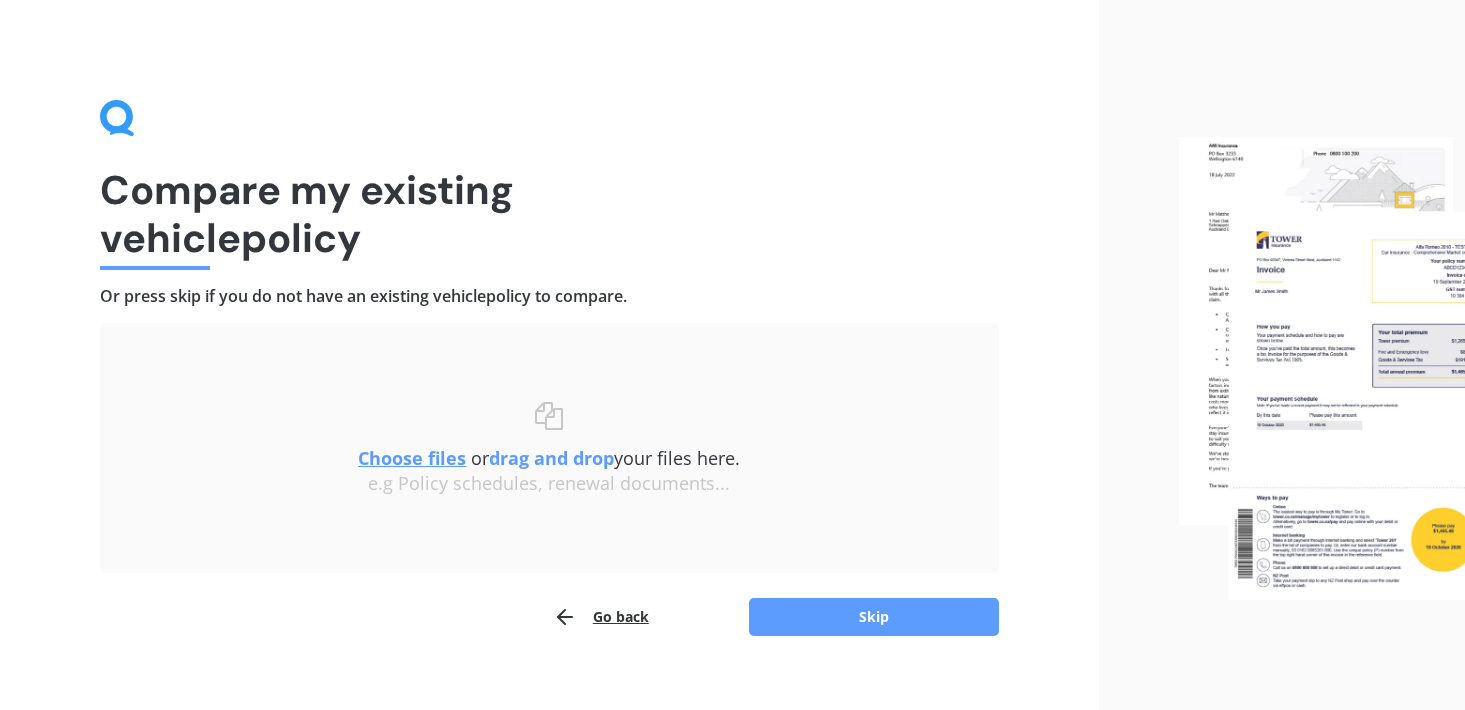 click on "Choose files" at bounding box center (412, 458) 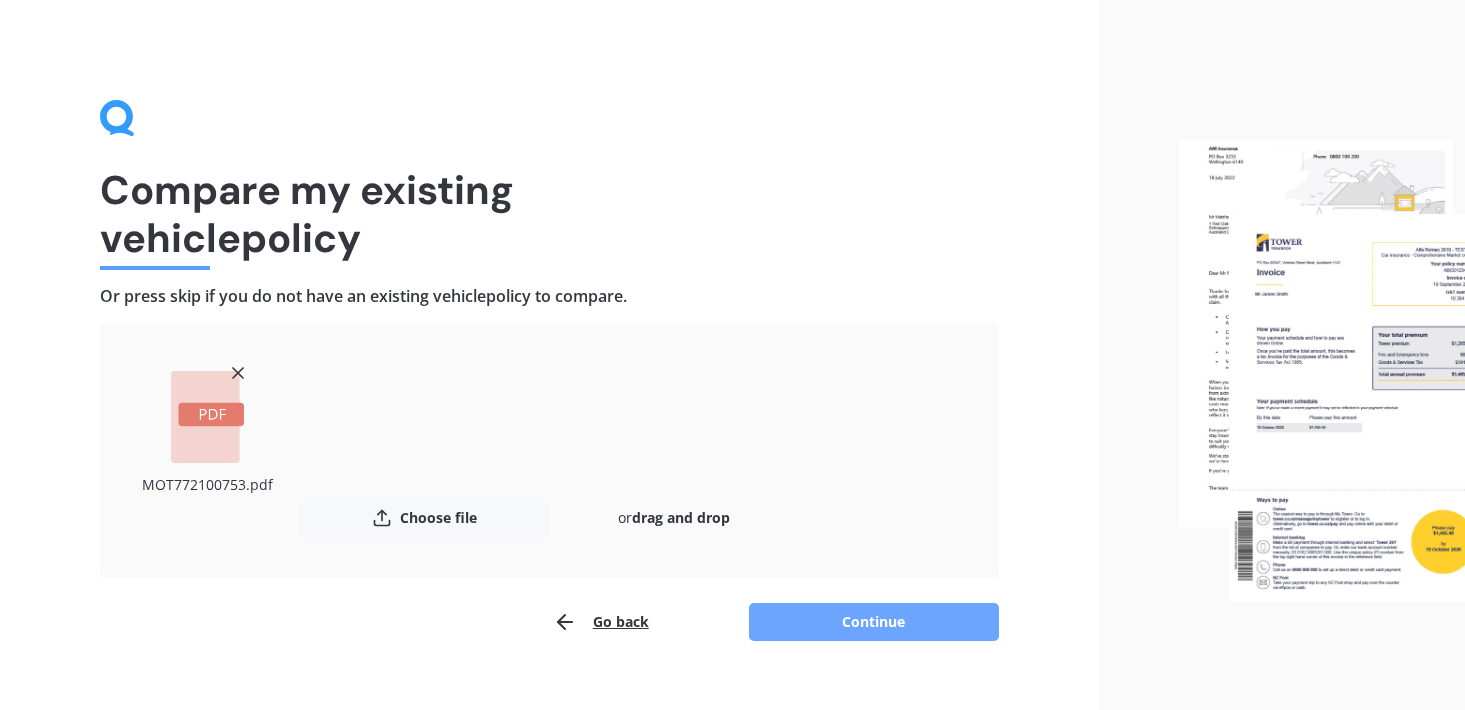 click on "Continue" at bounding box center (874, 622) 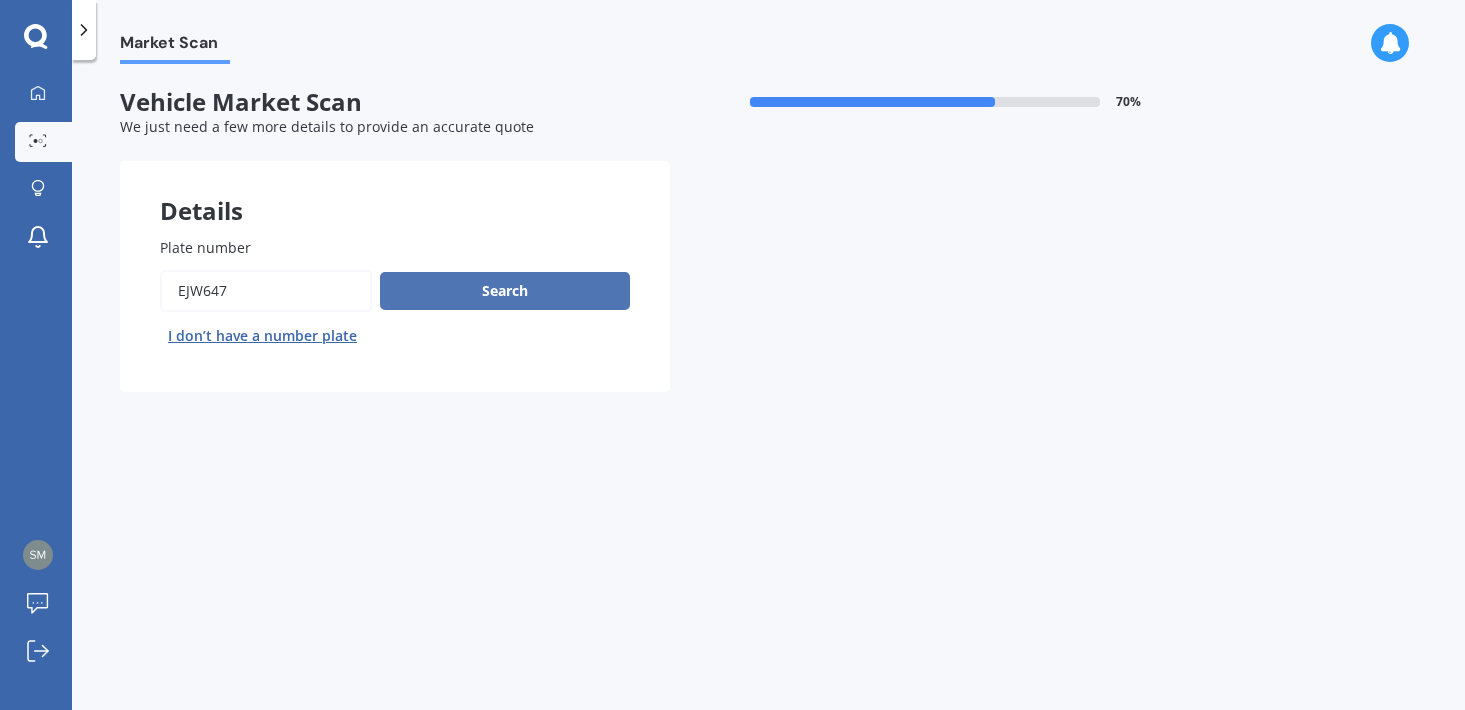 click on "Search" at bounding box center (505, 291) 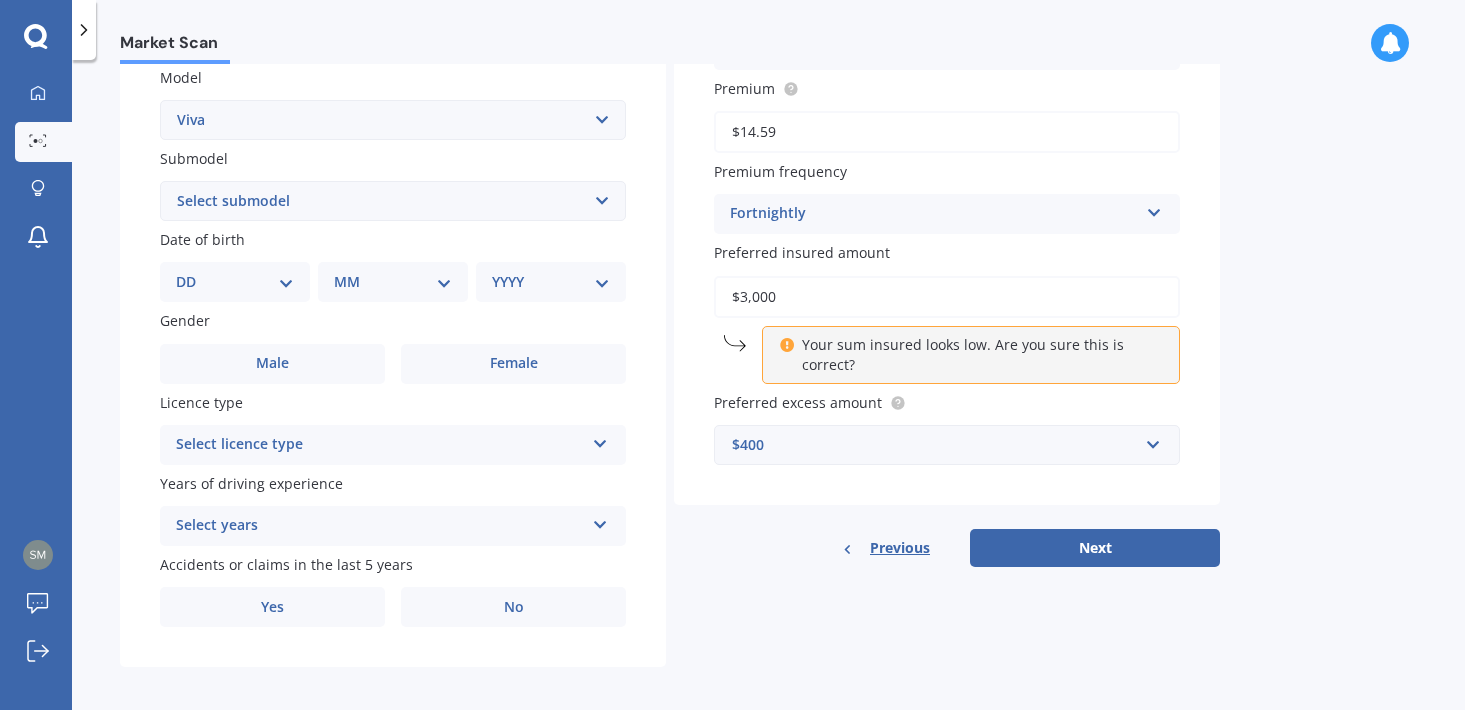 scroll, scrollTop: 472, scrollLeft: 0, axis: vertical 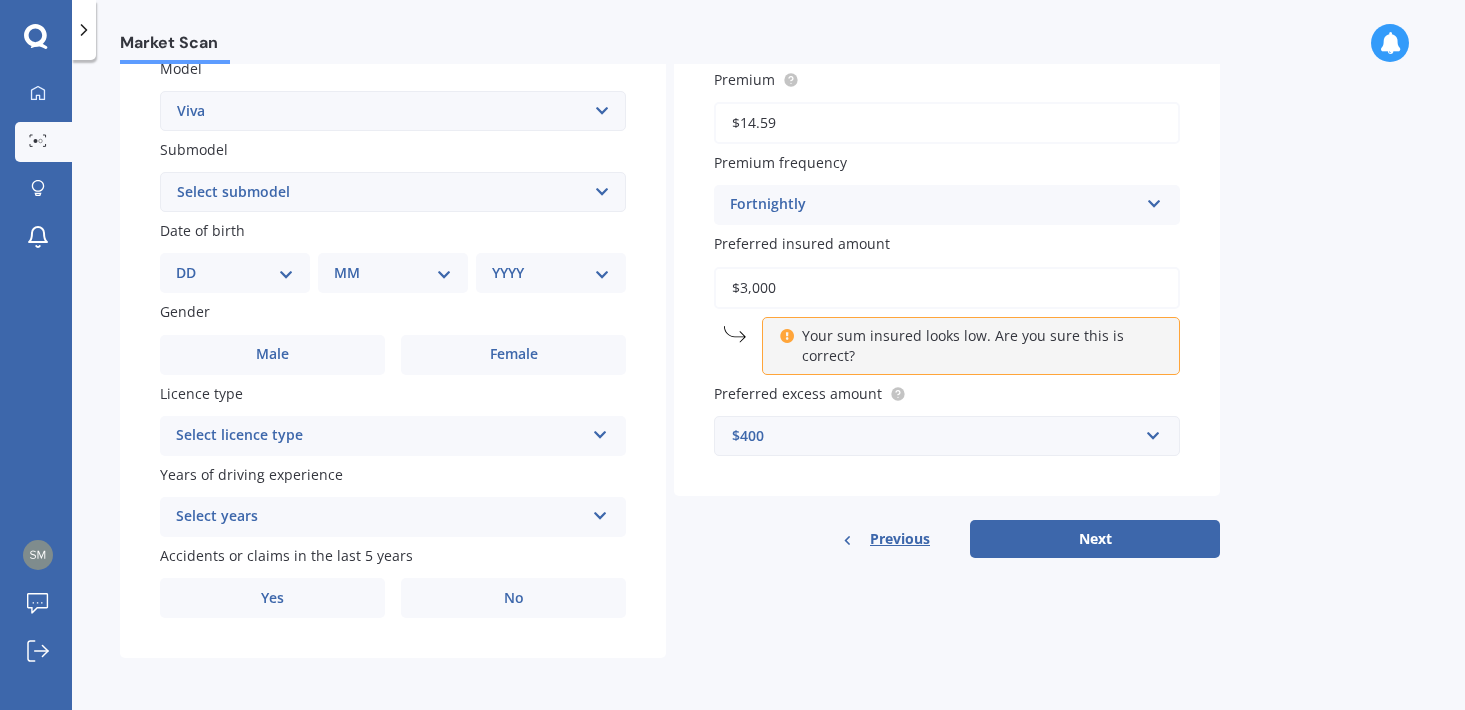 click at bounding box center [600, 431] 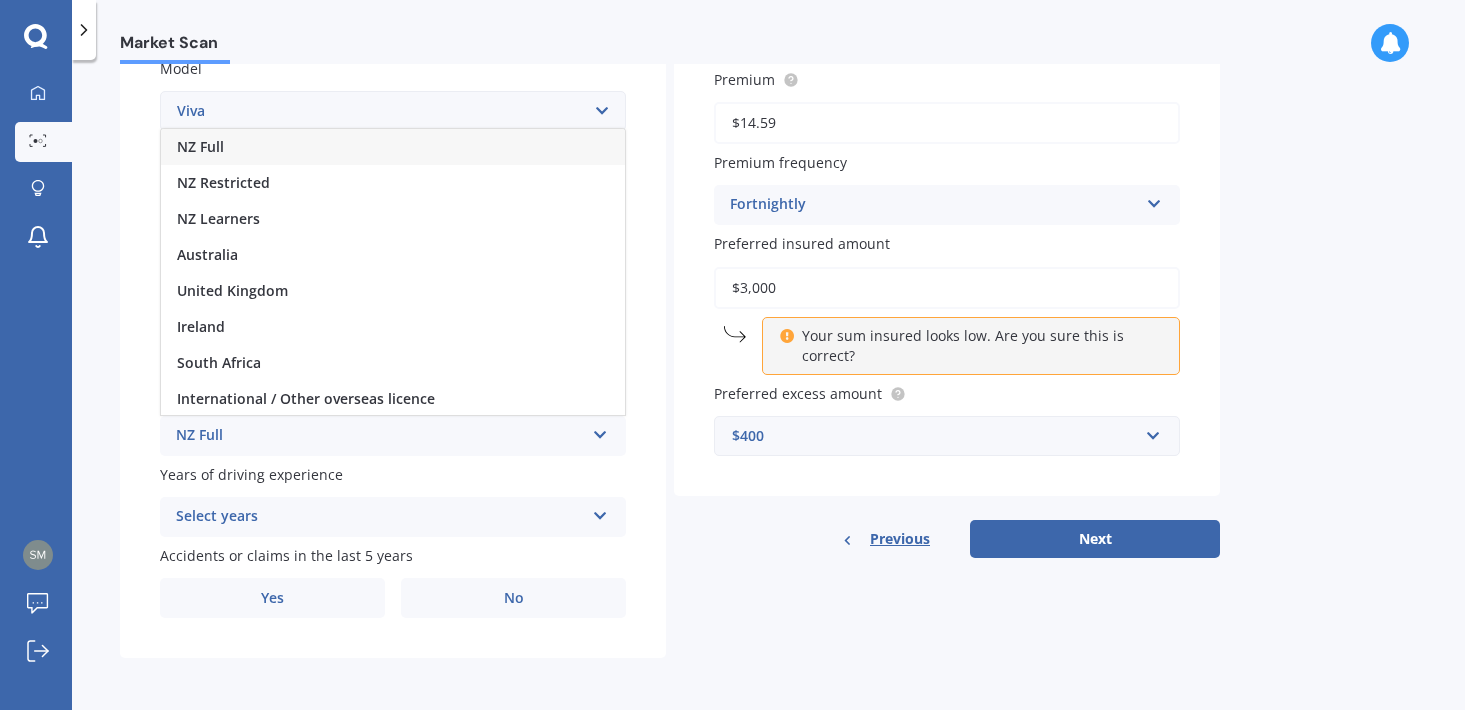 click on "NZ Full" at bounding box center [393, 147] 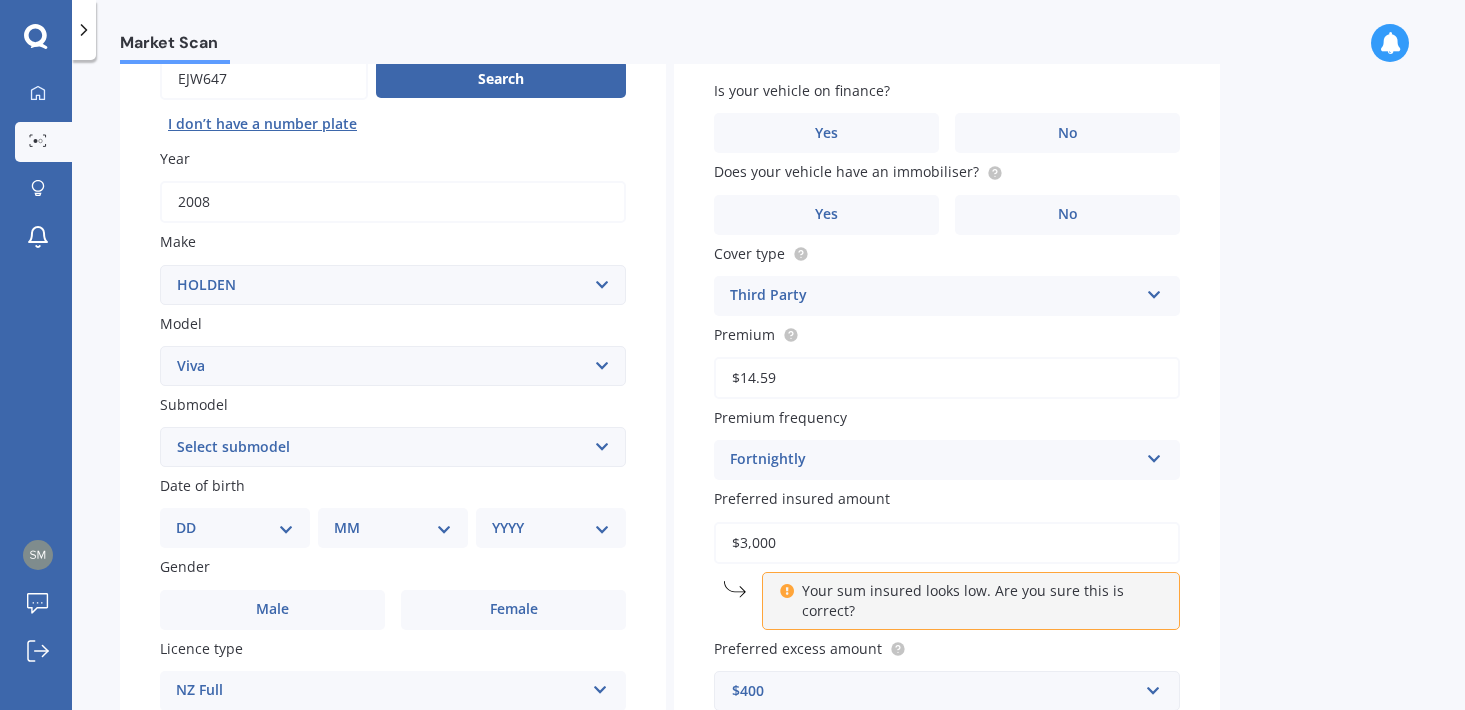 scroll, scrollTop: 472, scrollLeft: 0, axis: vertical 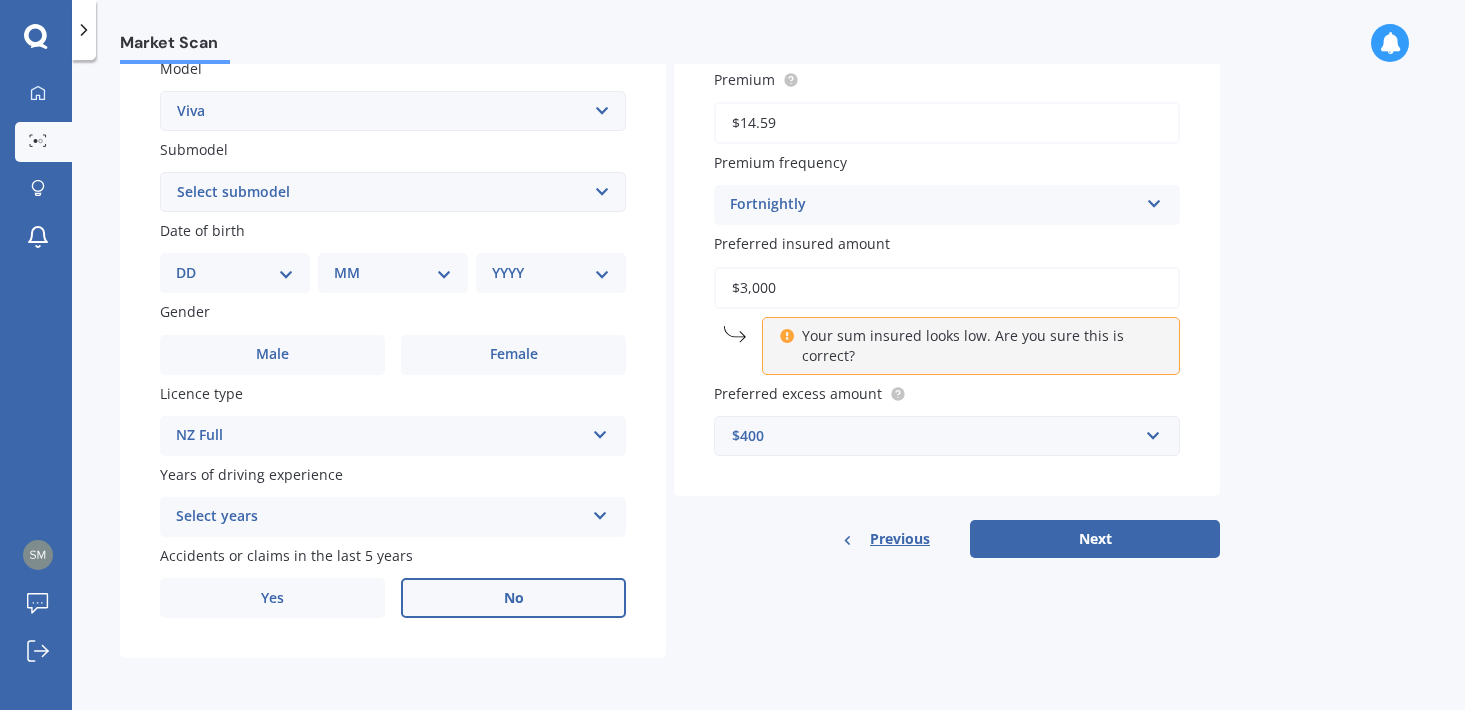 click on "No" at bounding box center (513, 355) 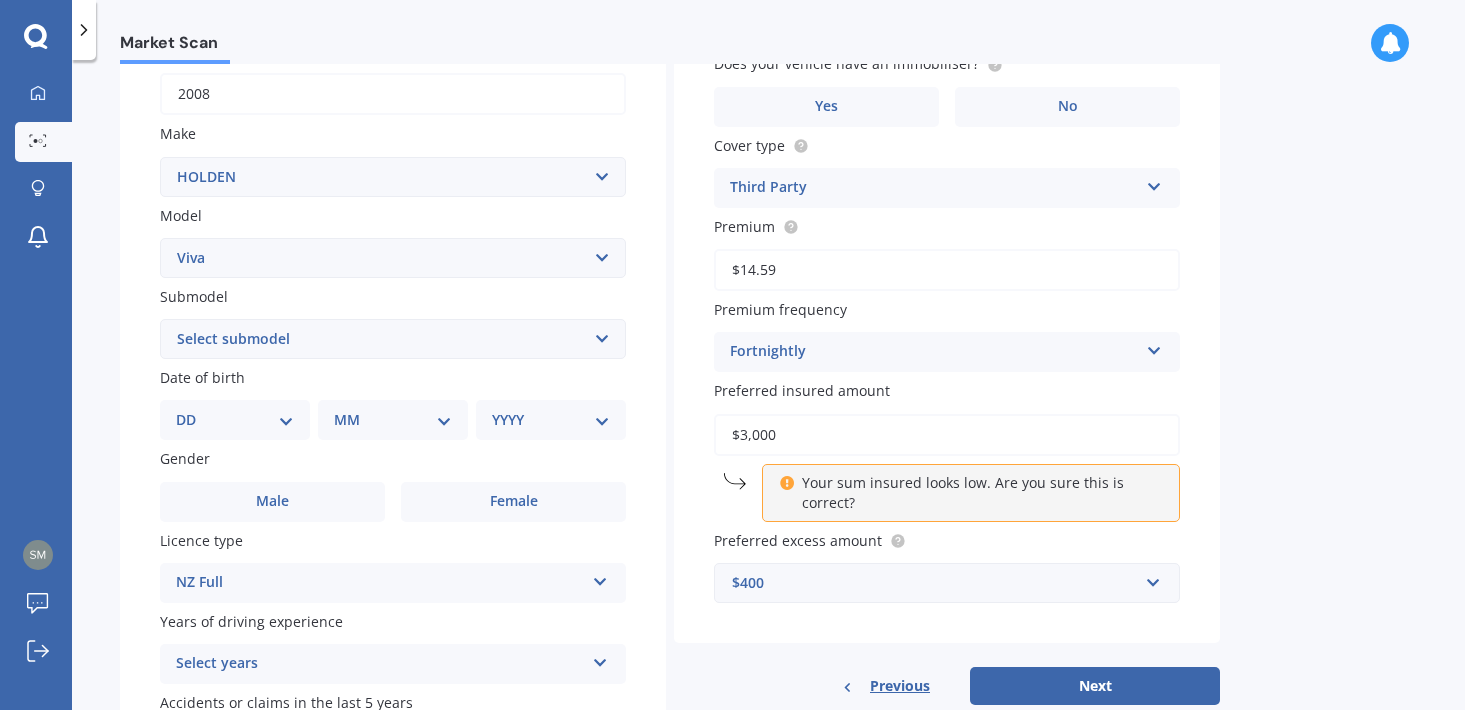 scroll, scrollTop: 0, scrollLeft: 0, axis: both 